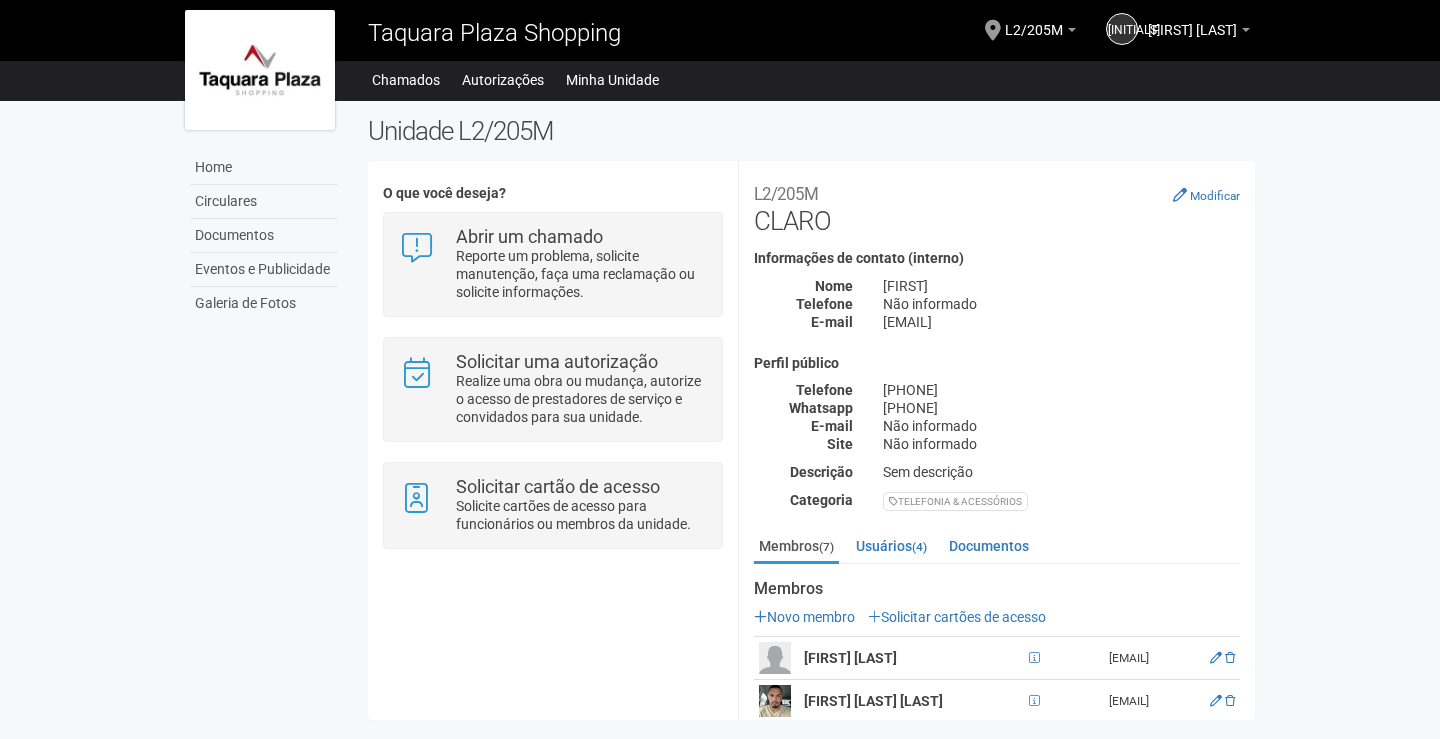scroll, scrollTop: 0, scrollLeft: 0, axis: both 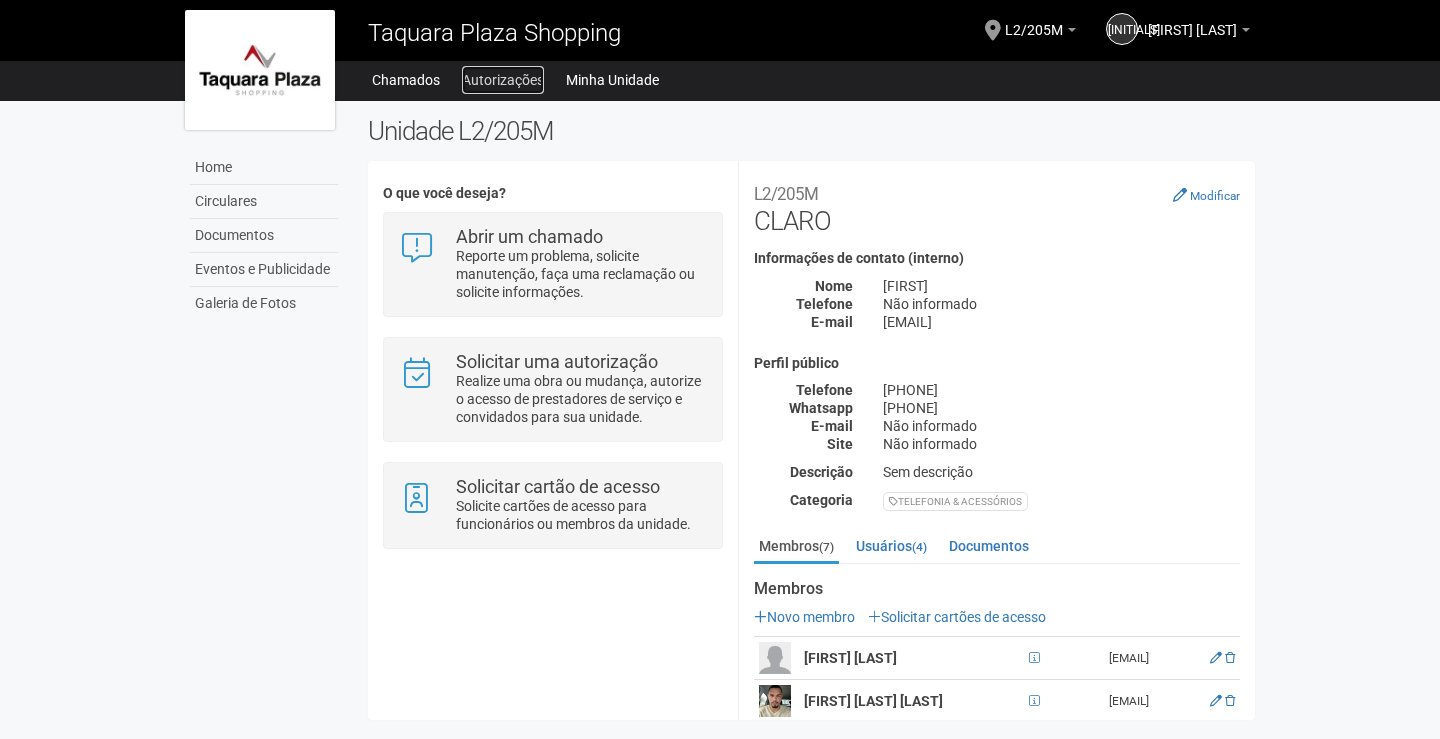 click on "Autorizações" at bounding box center (503, 80) 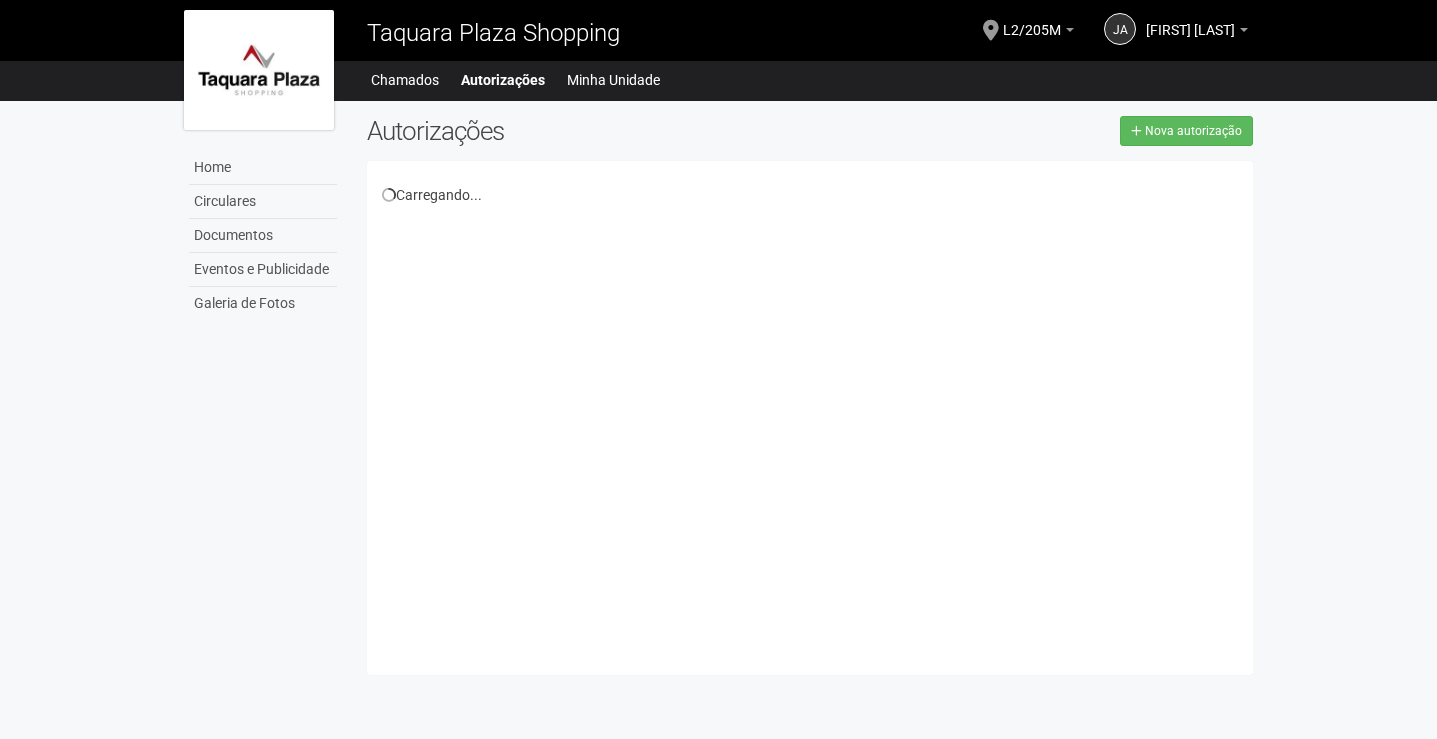 scroll, scrollTop: 0, scrollLeft: 0, axis: both 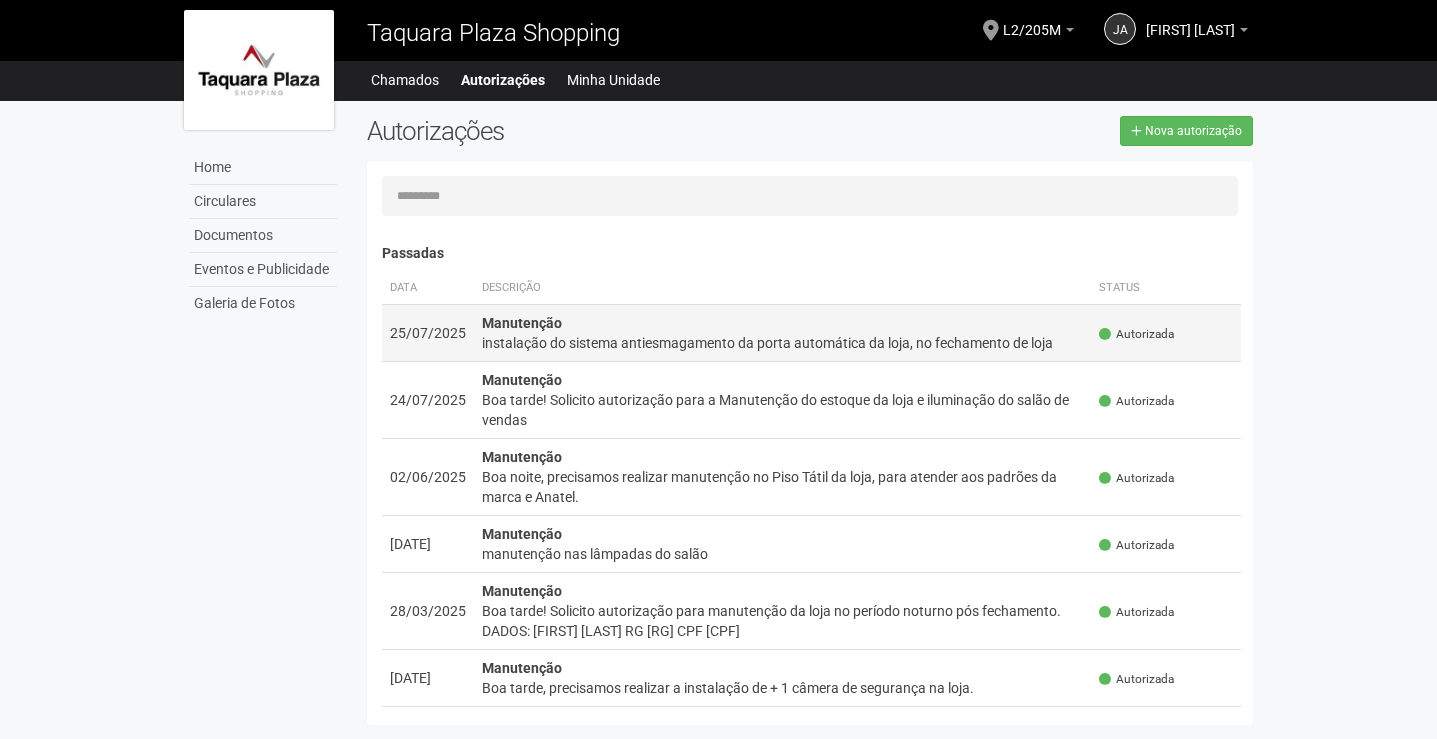 click on "instalação do sistema antiesmagamento da porta automática da
loja, no fechamento de loja" at bounding box center (783, 343) 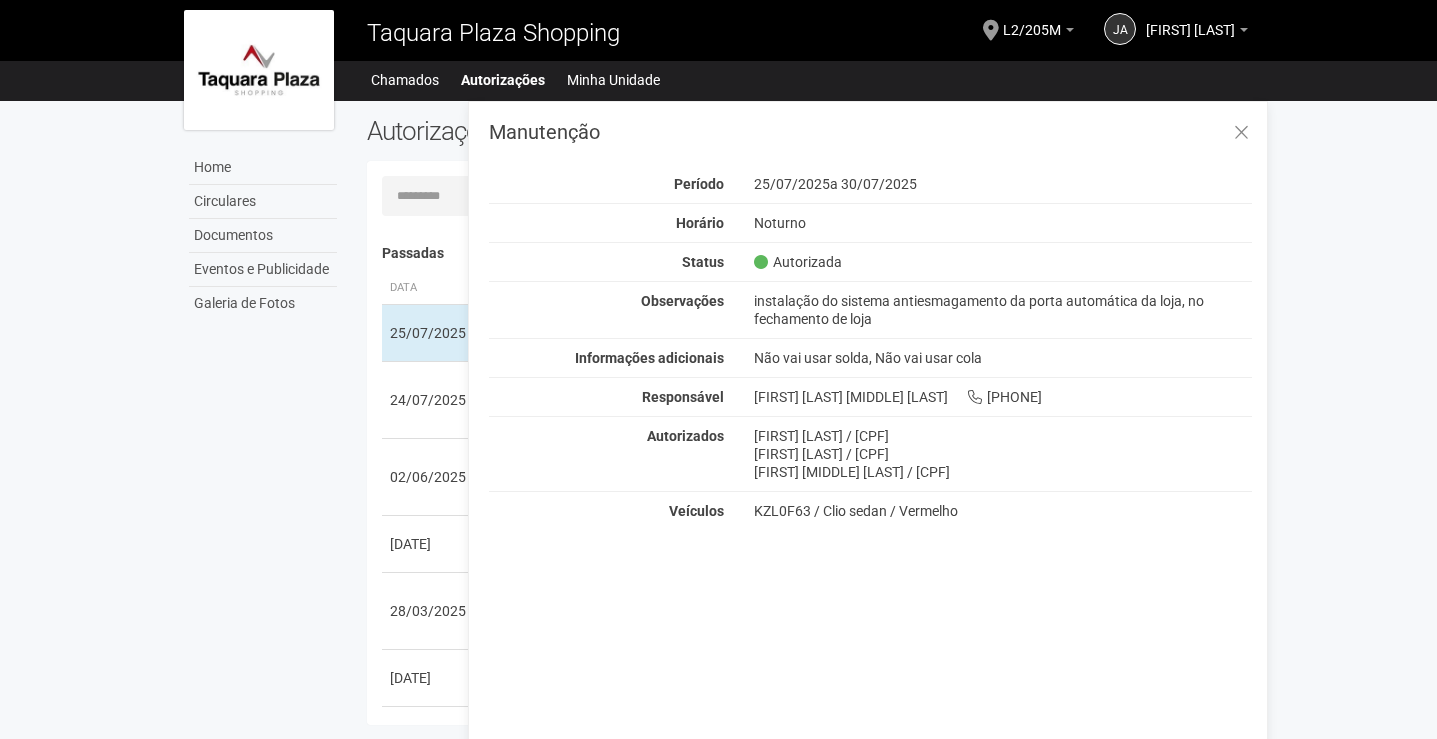 copy on "instalação do sistema antiesmagamento da porta automática da
loja, no fechamento de loja" 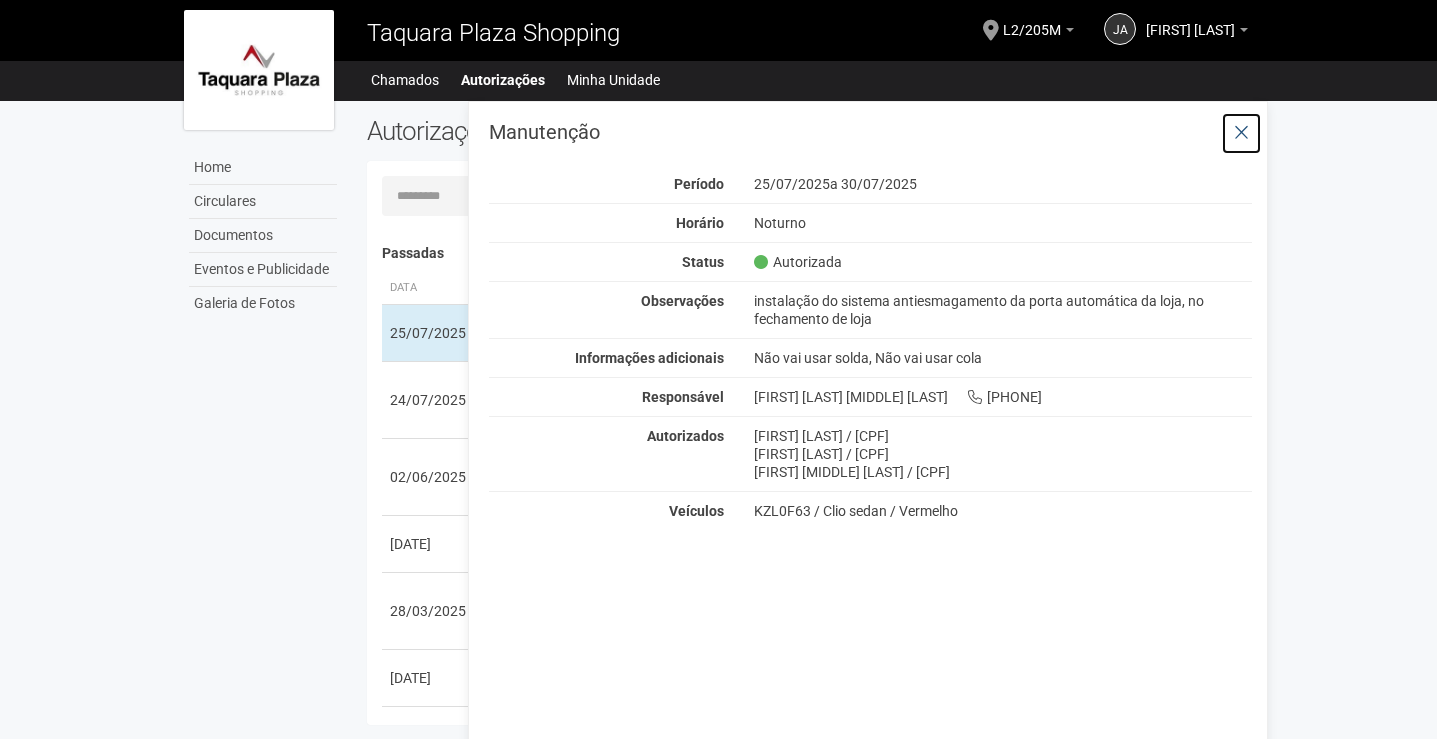 click at bounding box center (1241, 133) 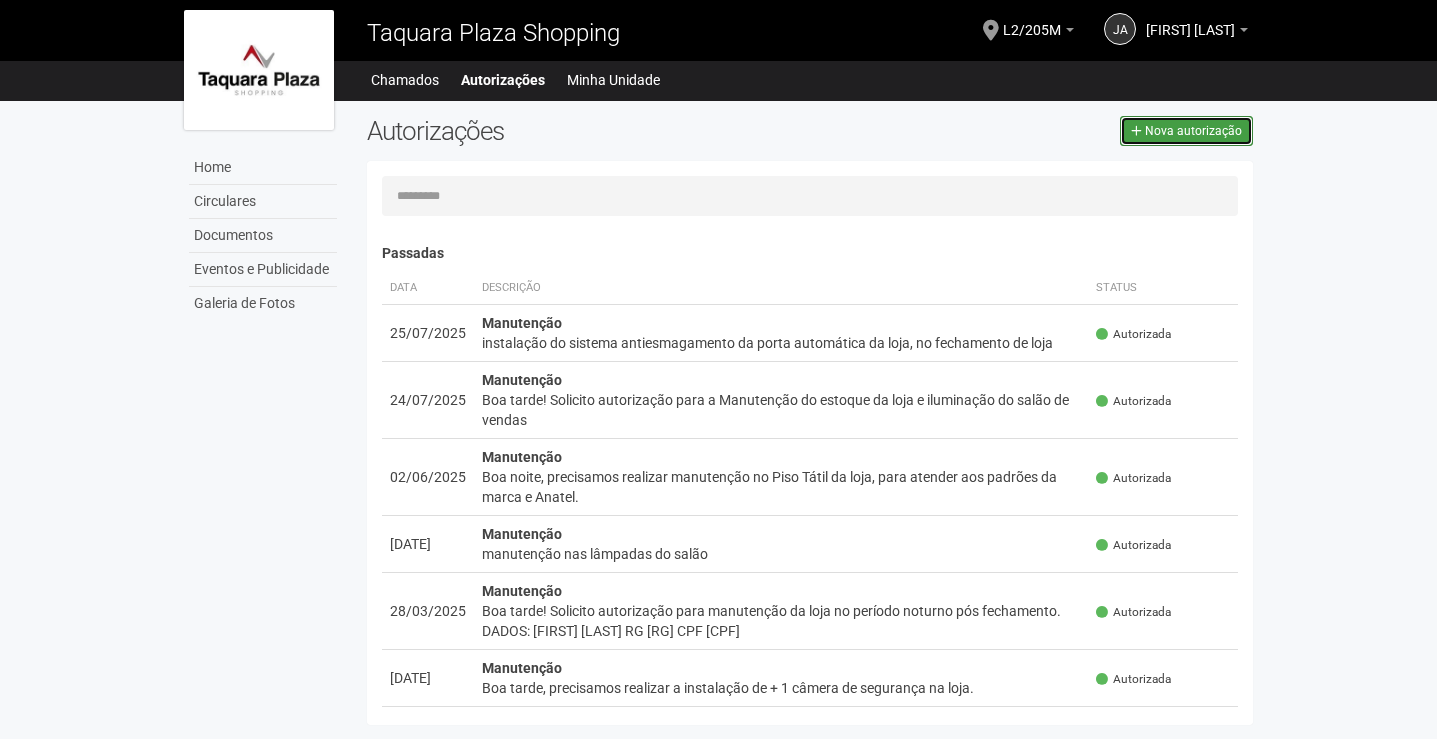 click on "Nova autorização" at bounding box center (1193, 131) 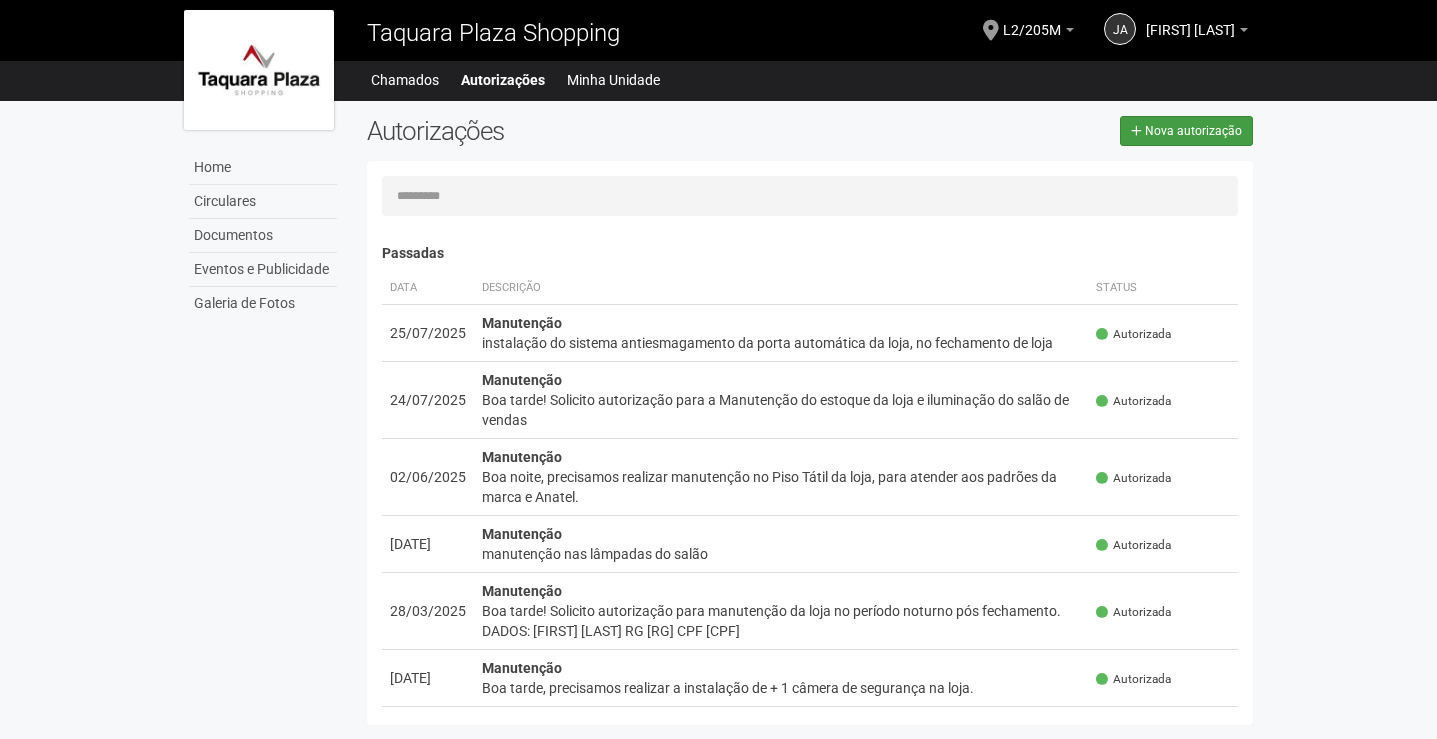 select on "**" 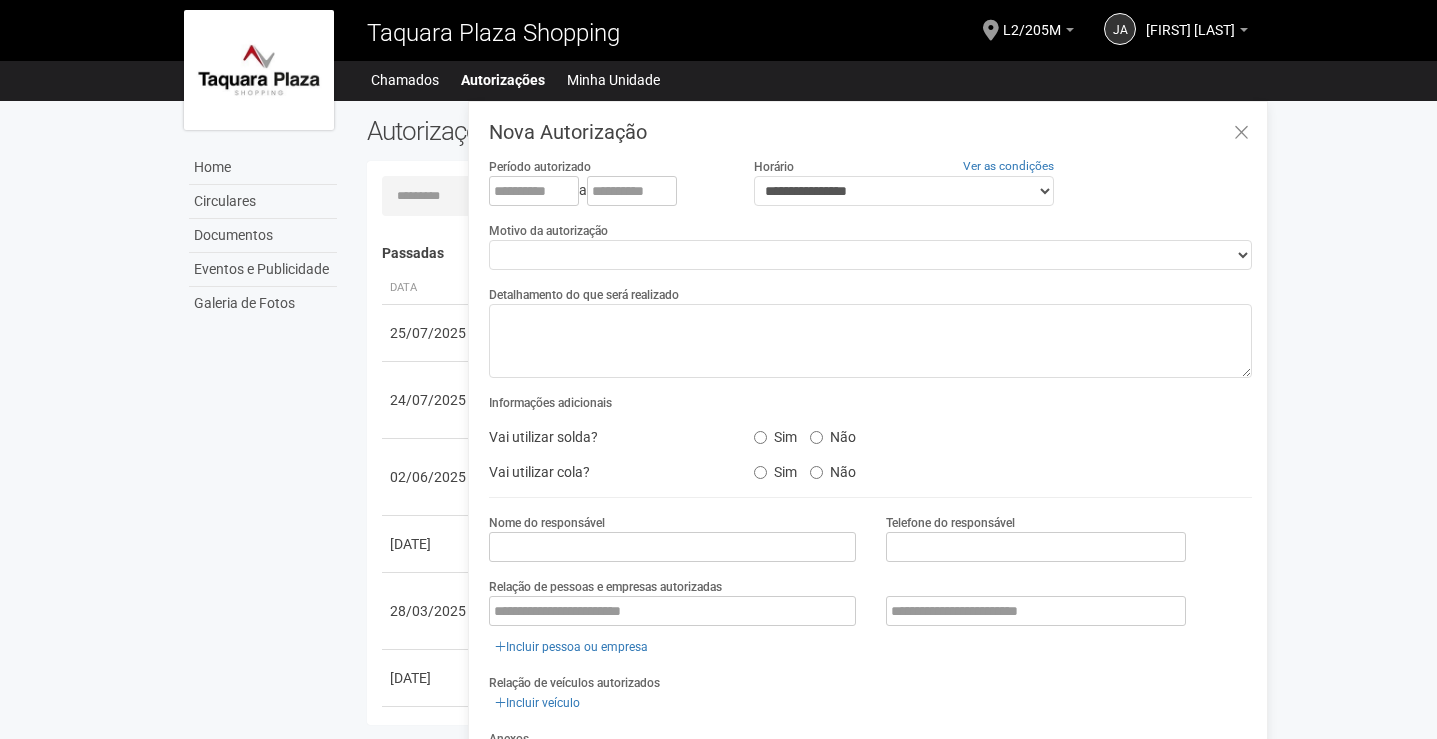 scroll, scrollTop: 31, scrollLeft: 0, axis: vertical 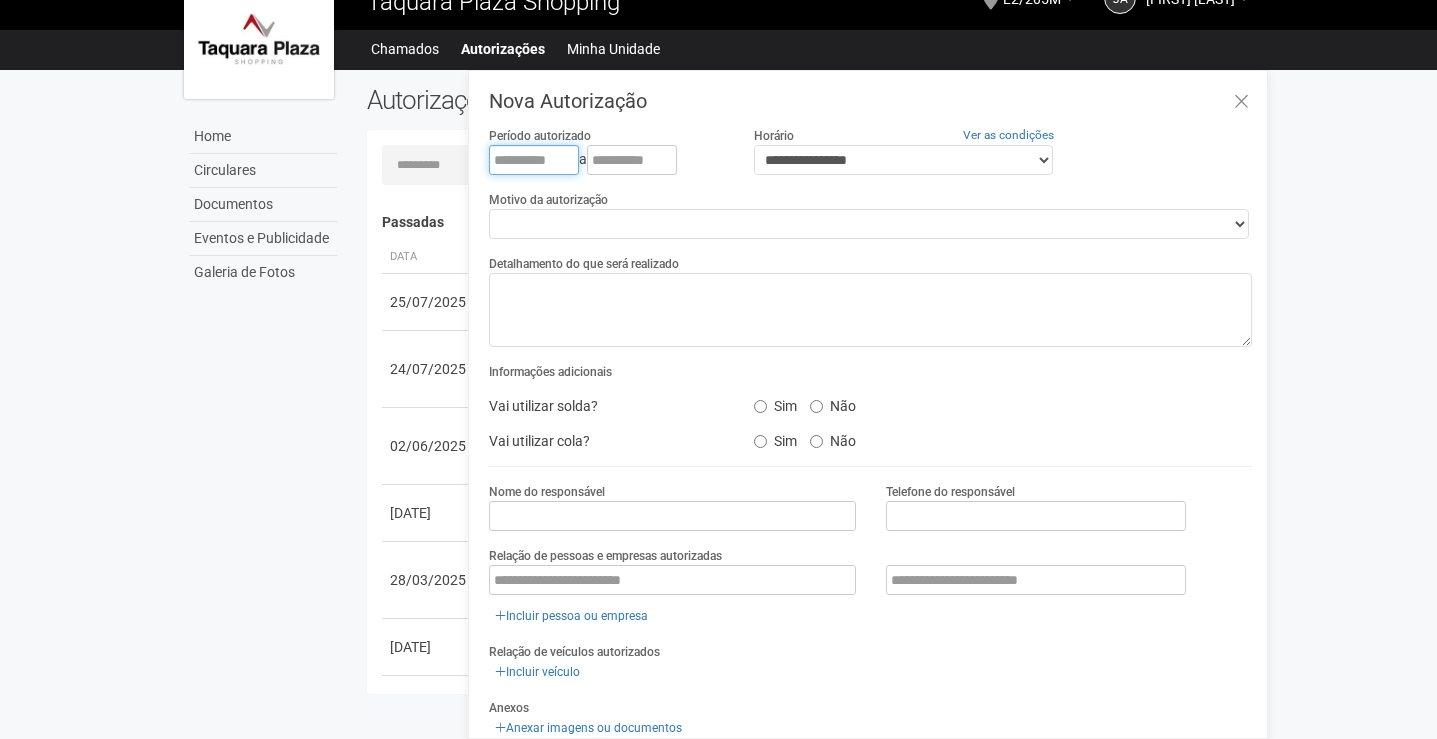 click at bounding box center [534, 160] 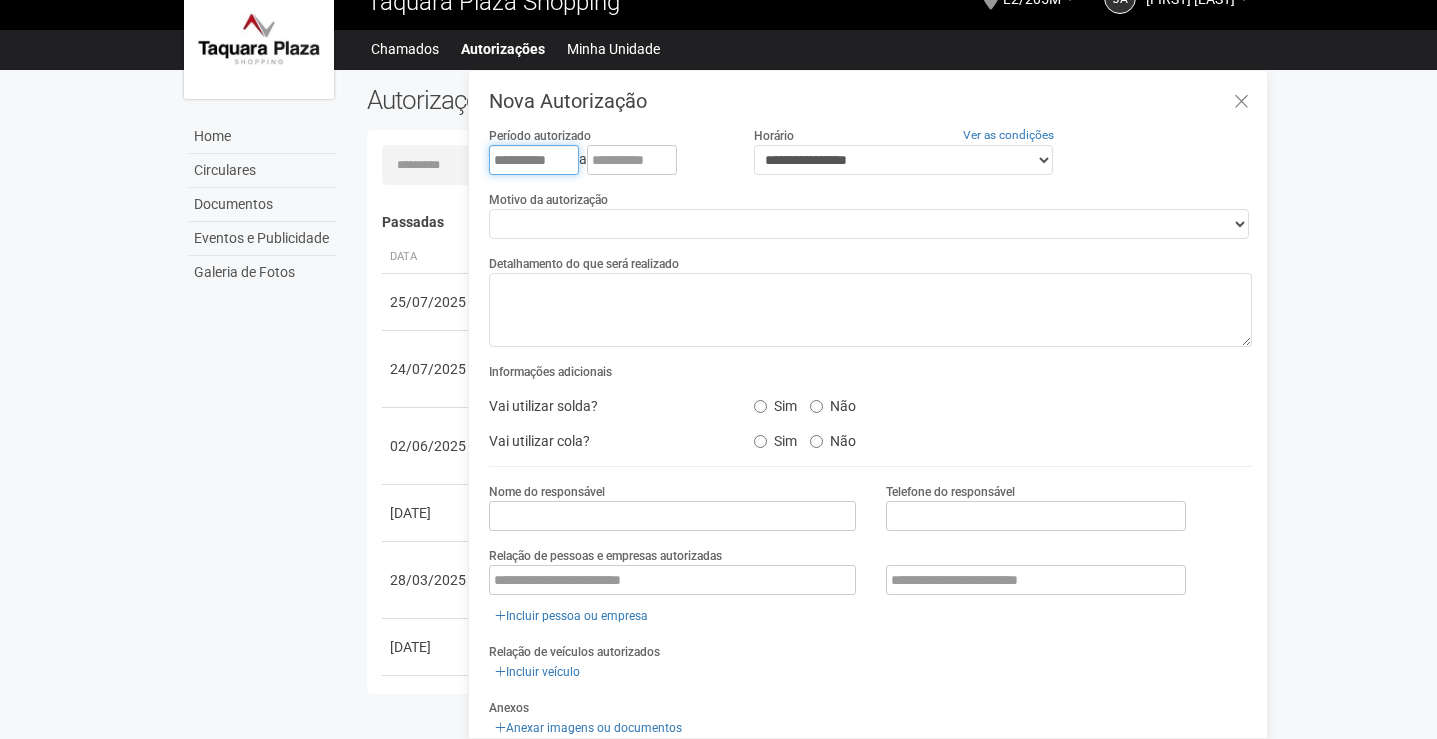 type on "**********" 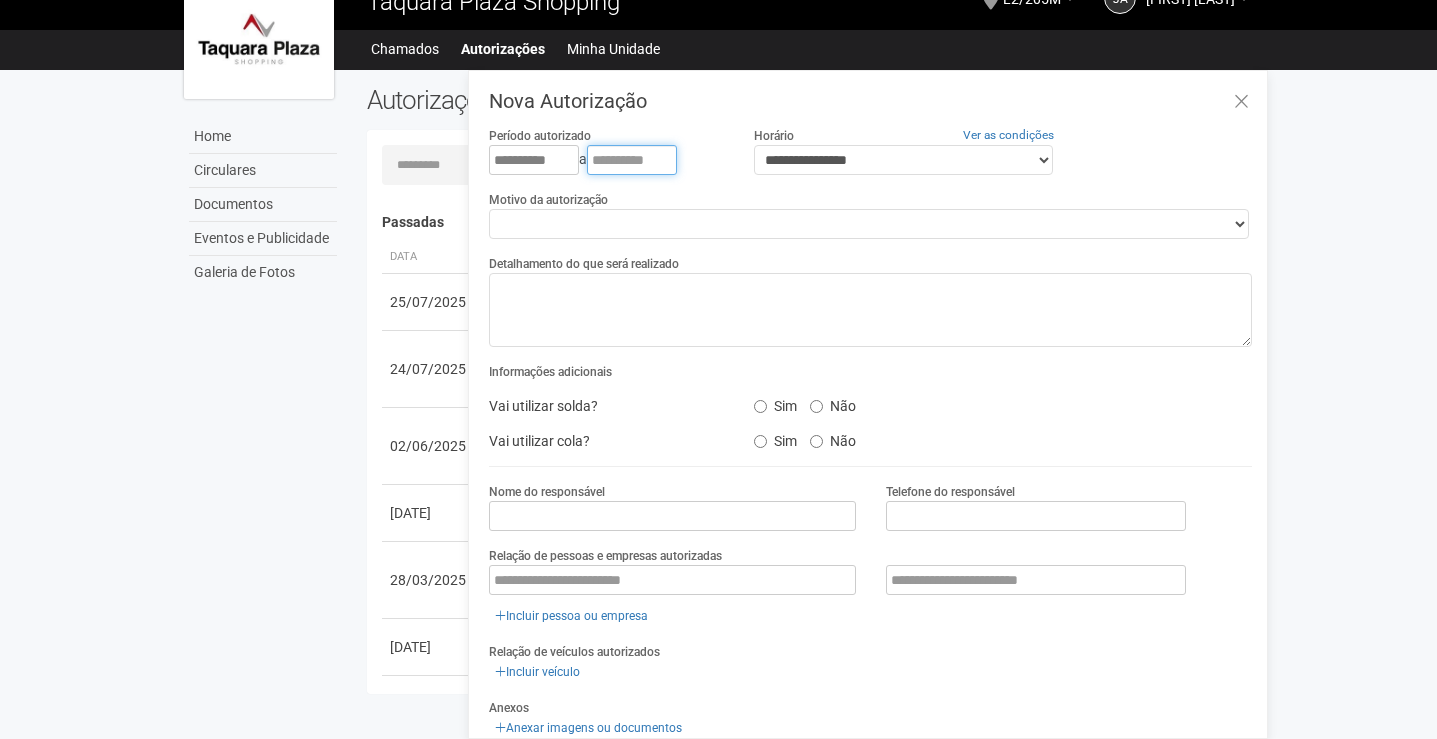 click at bounding box center [632, 160] 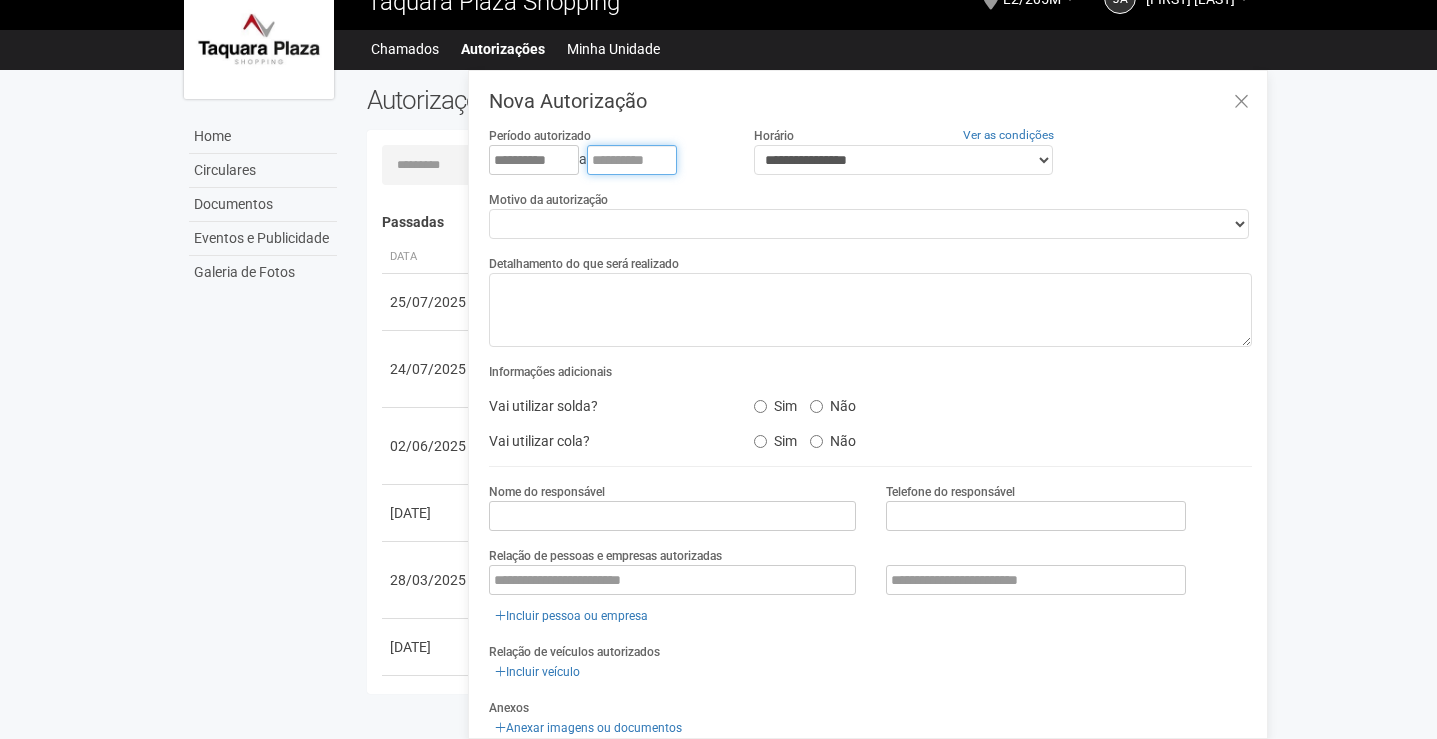 click at bounding box center [632, 160] 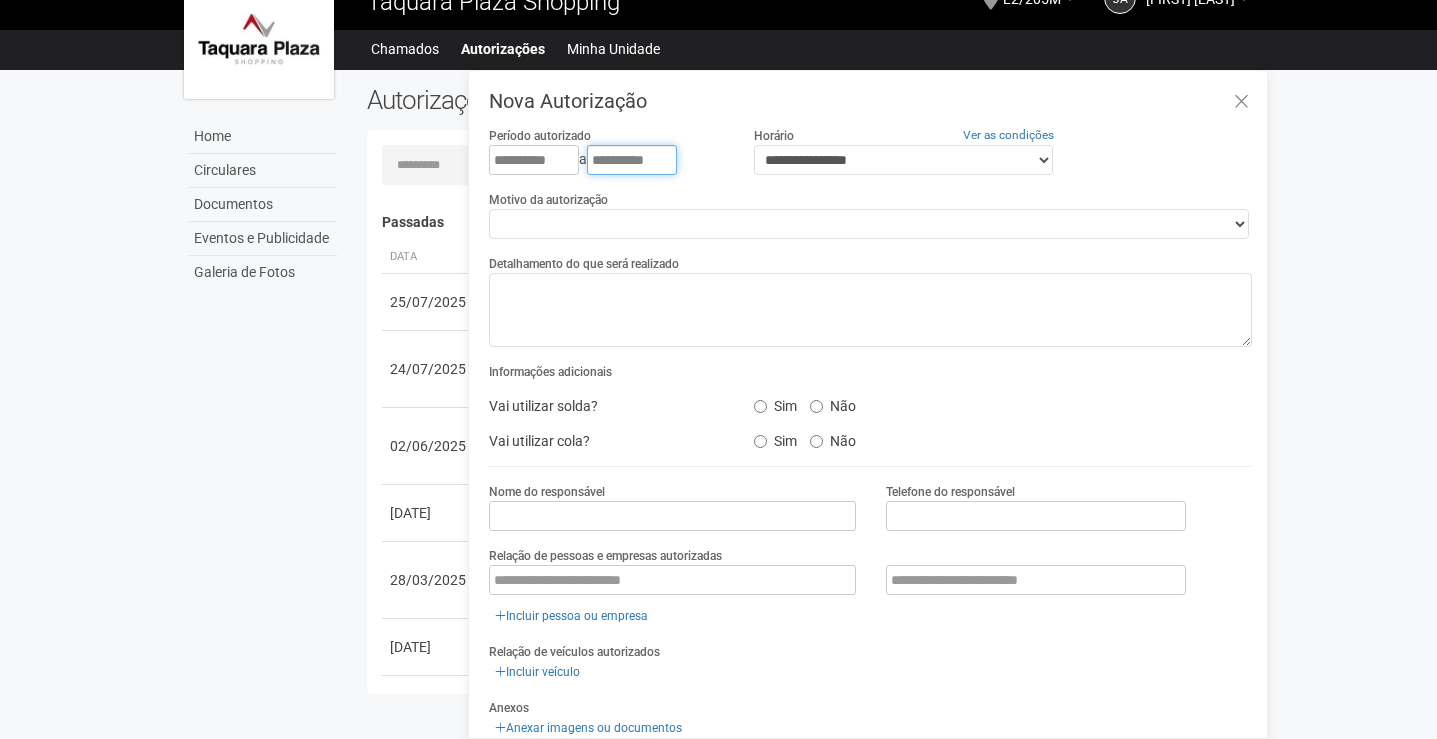 type on "**********" 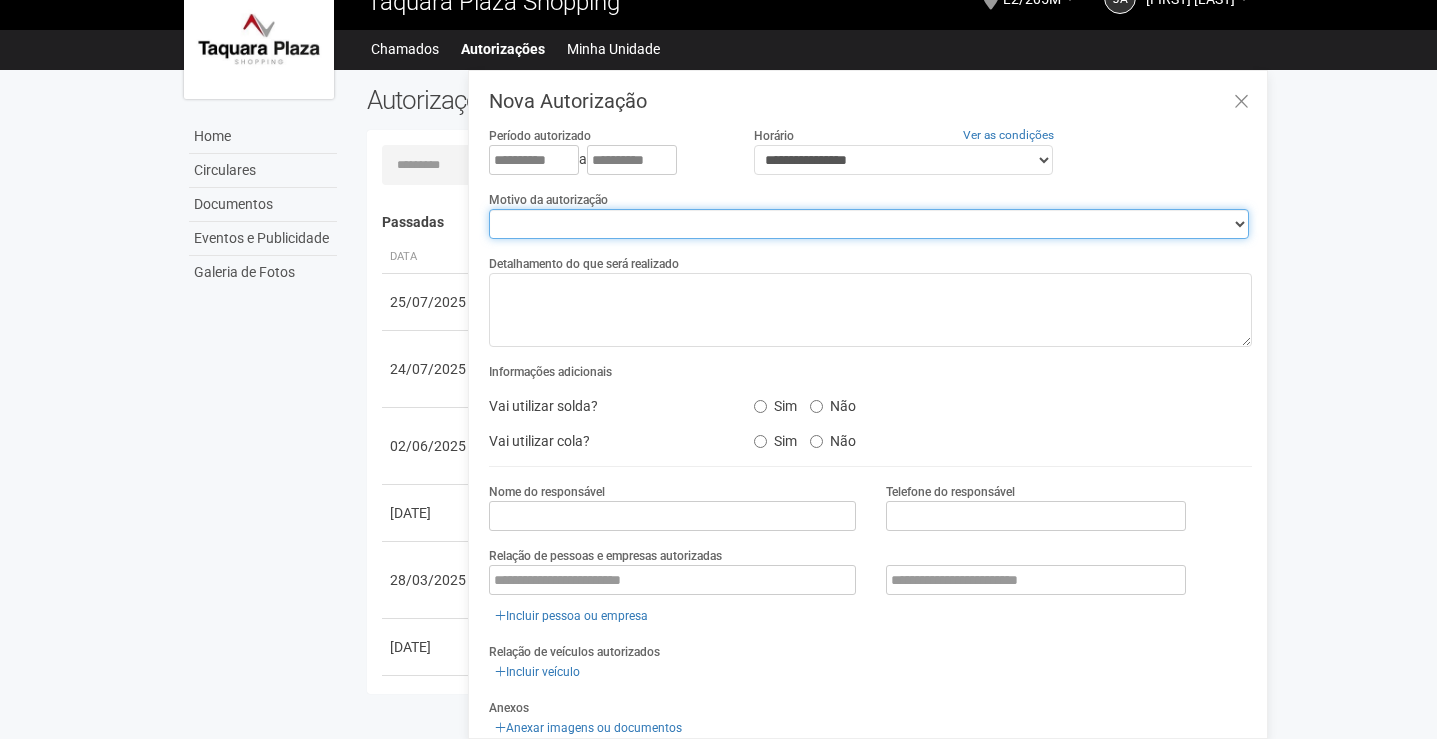 click on "**********" at bounding box center (869, 224) 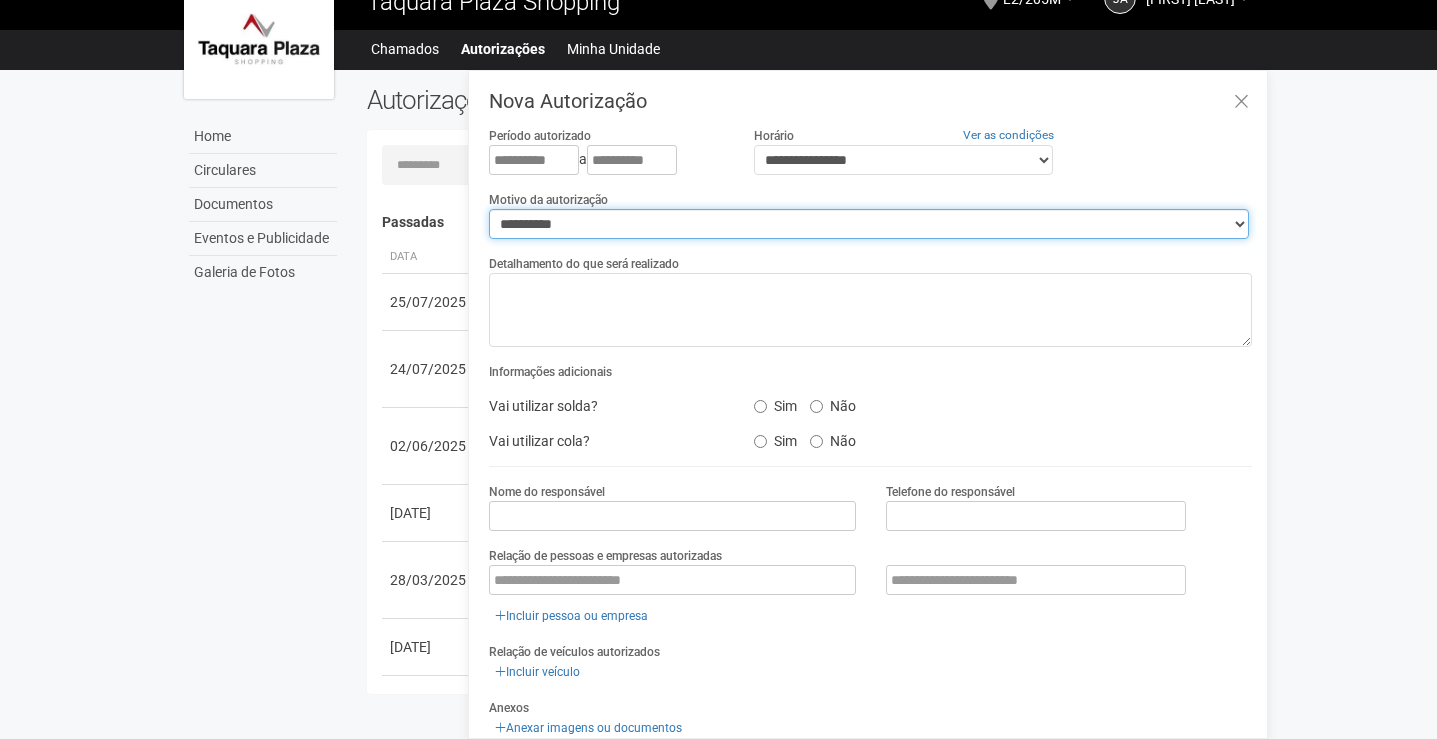 click on "**********" at bounding box center (869, 224) 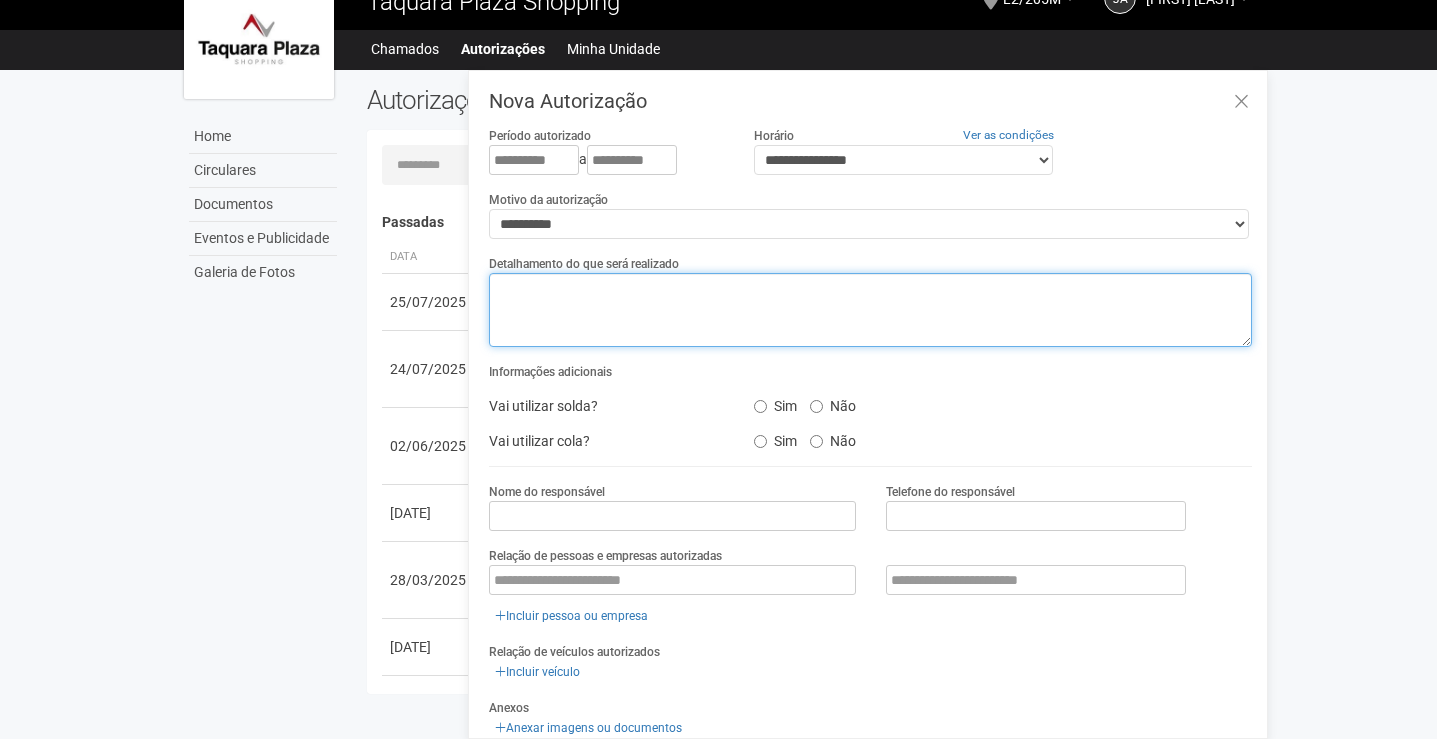click at bounding box center [870, 310] 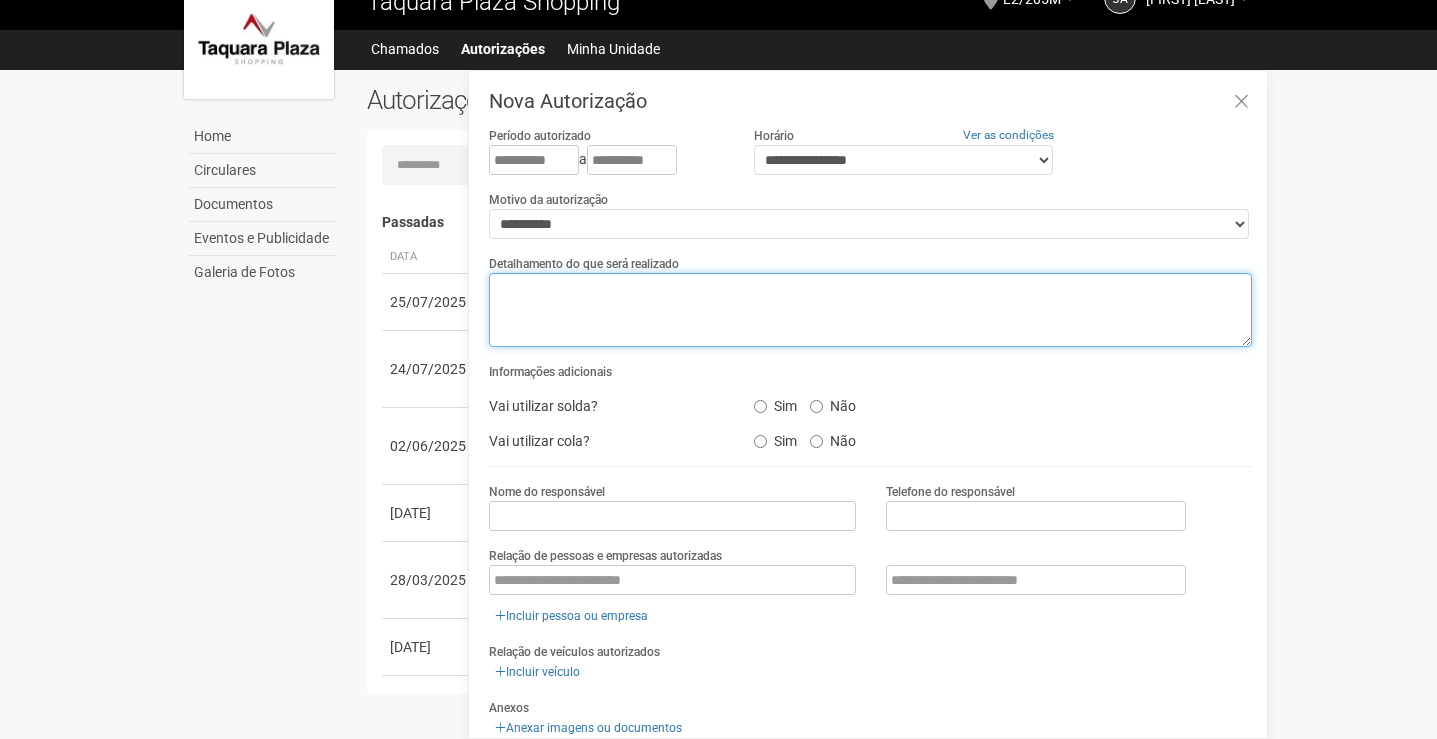 paste on "**********" 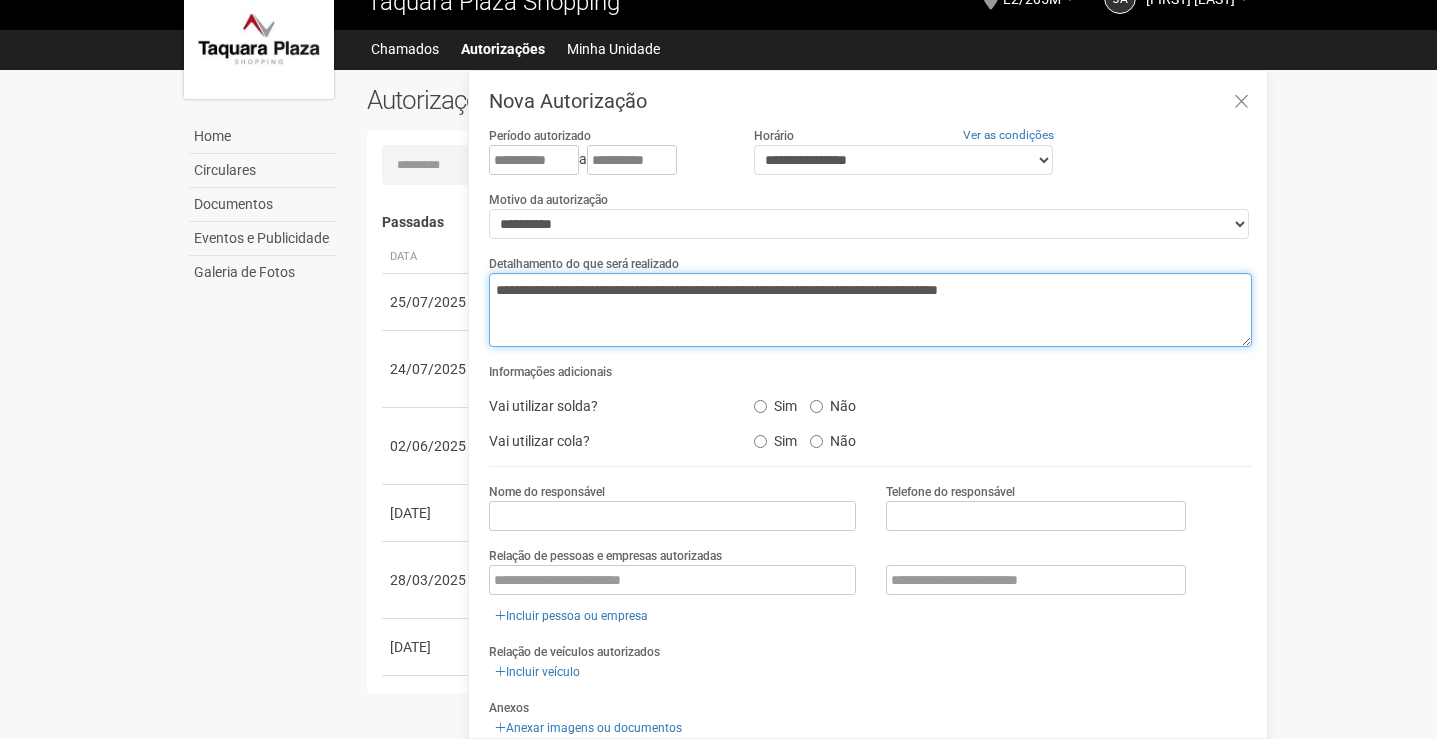 click on "**********" at bounding box center [870, 310] 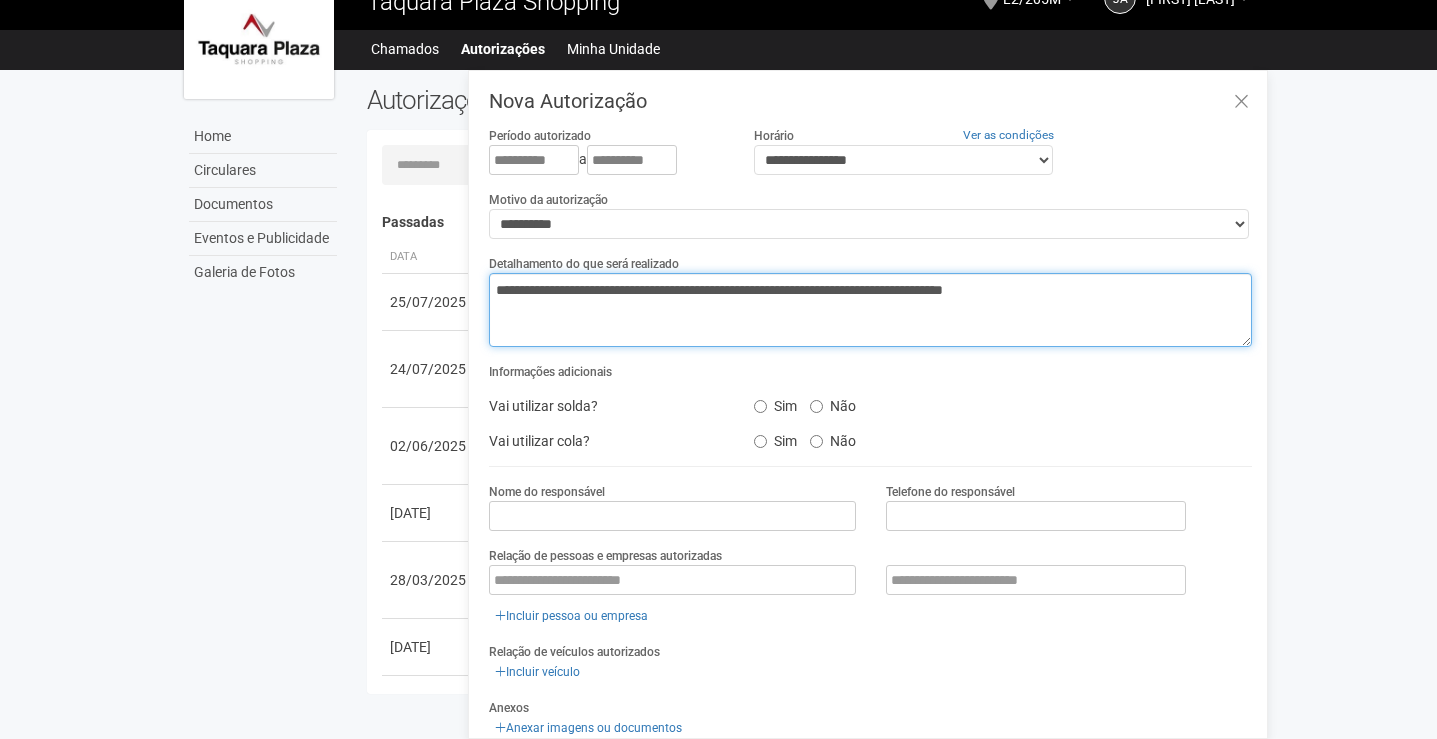 click on "**********" at bounding box center [870, 310] 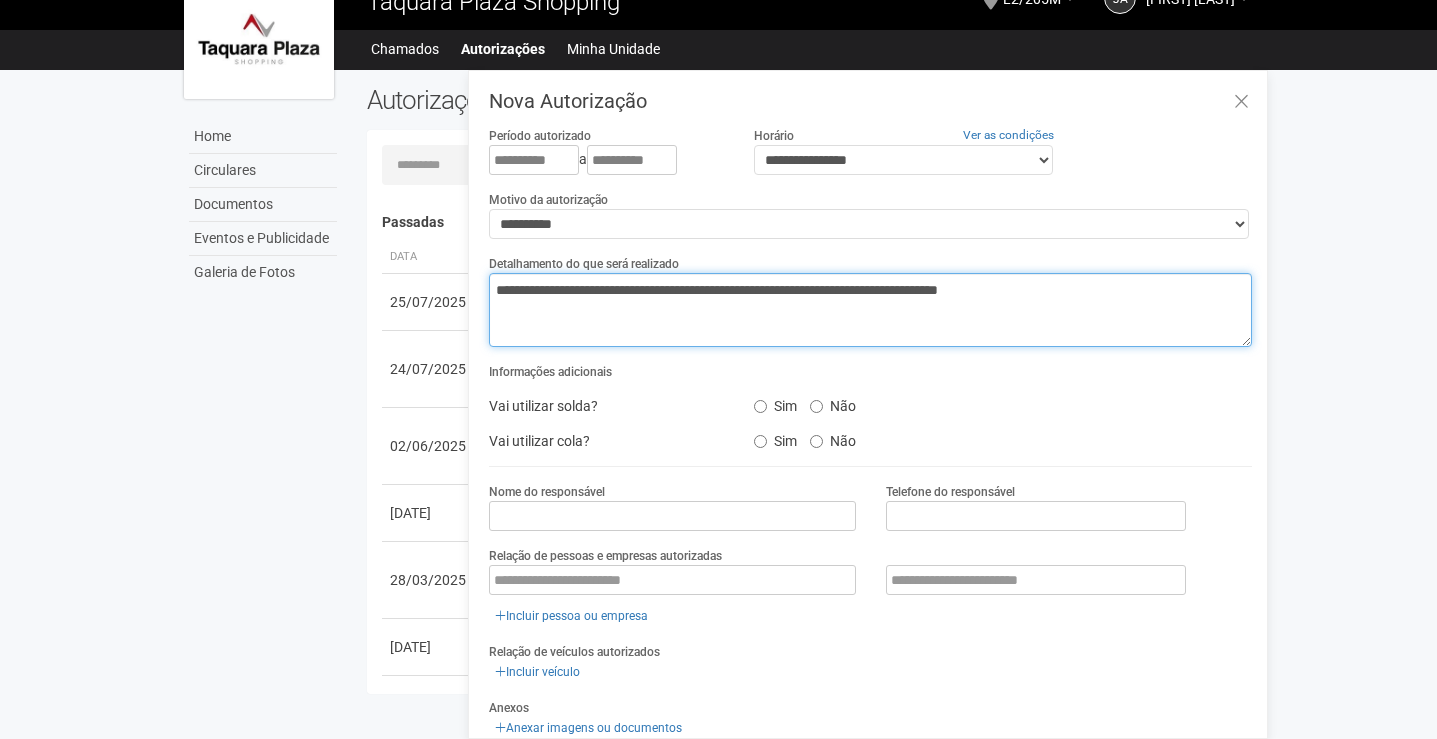 click on "**********" at bounding box center [870, 310] 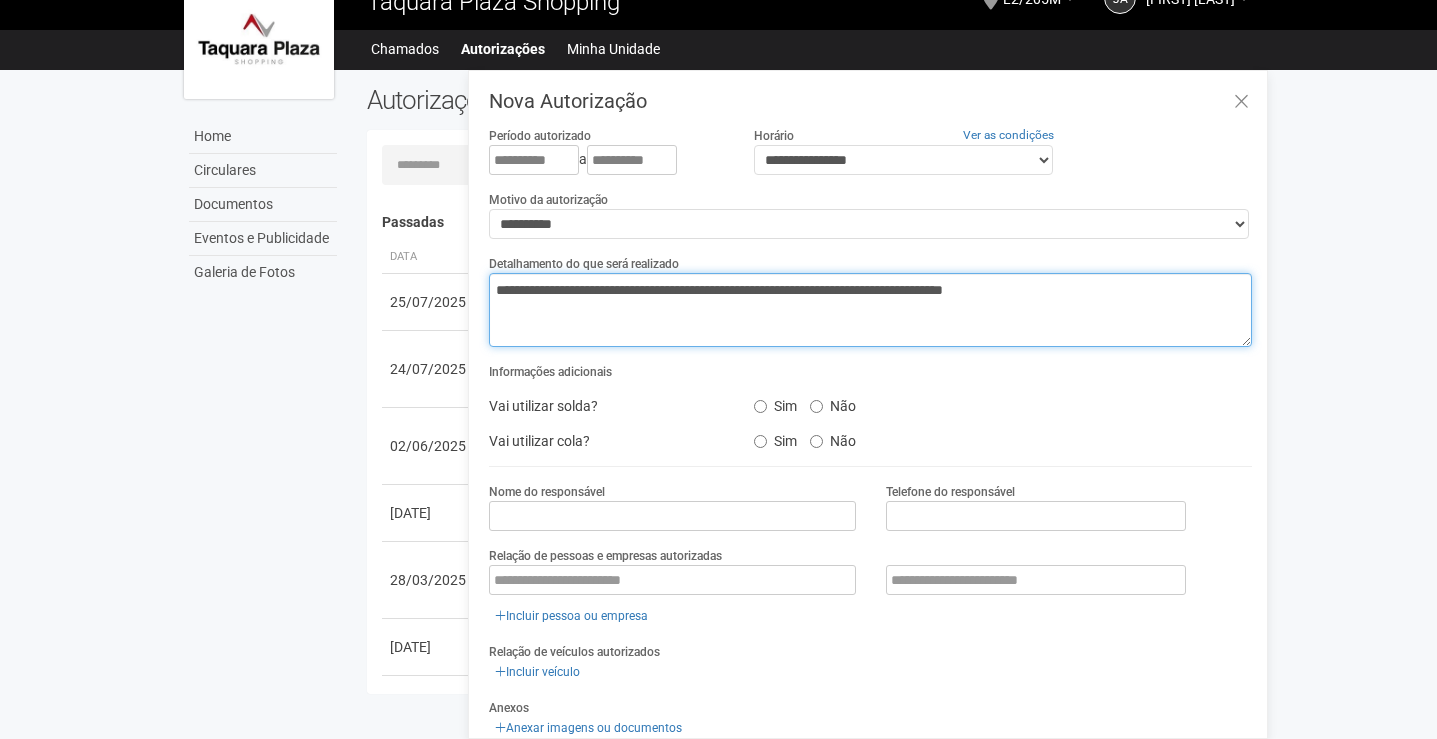 click on "**********" at bounding box center [870, 310] 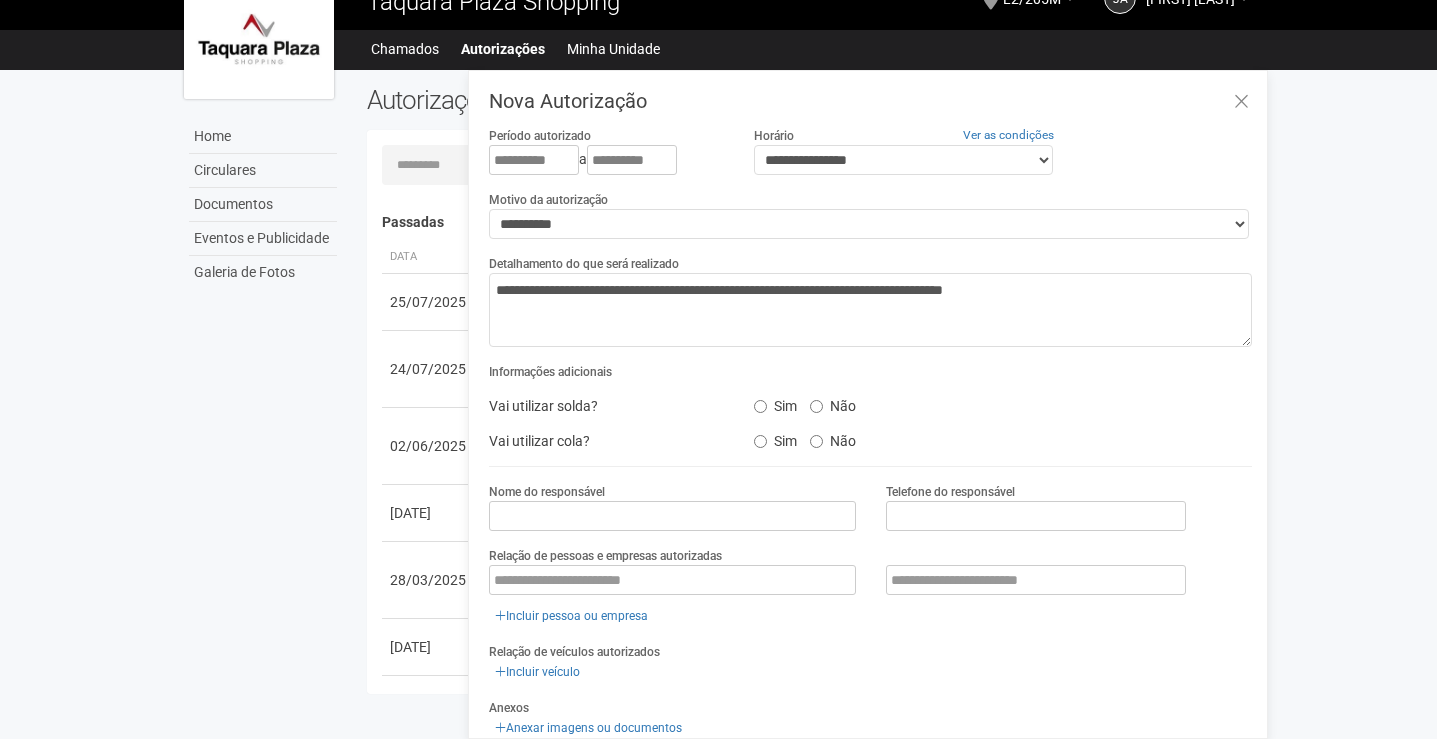 click on "Não" at bounding box center [833, 438] 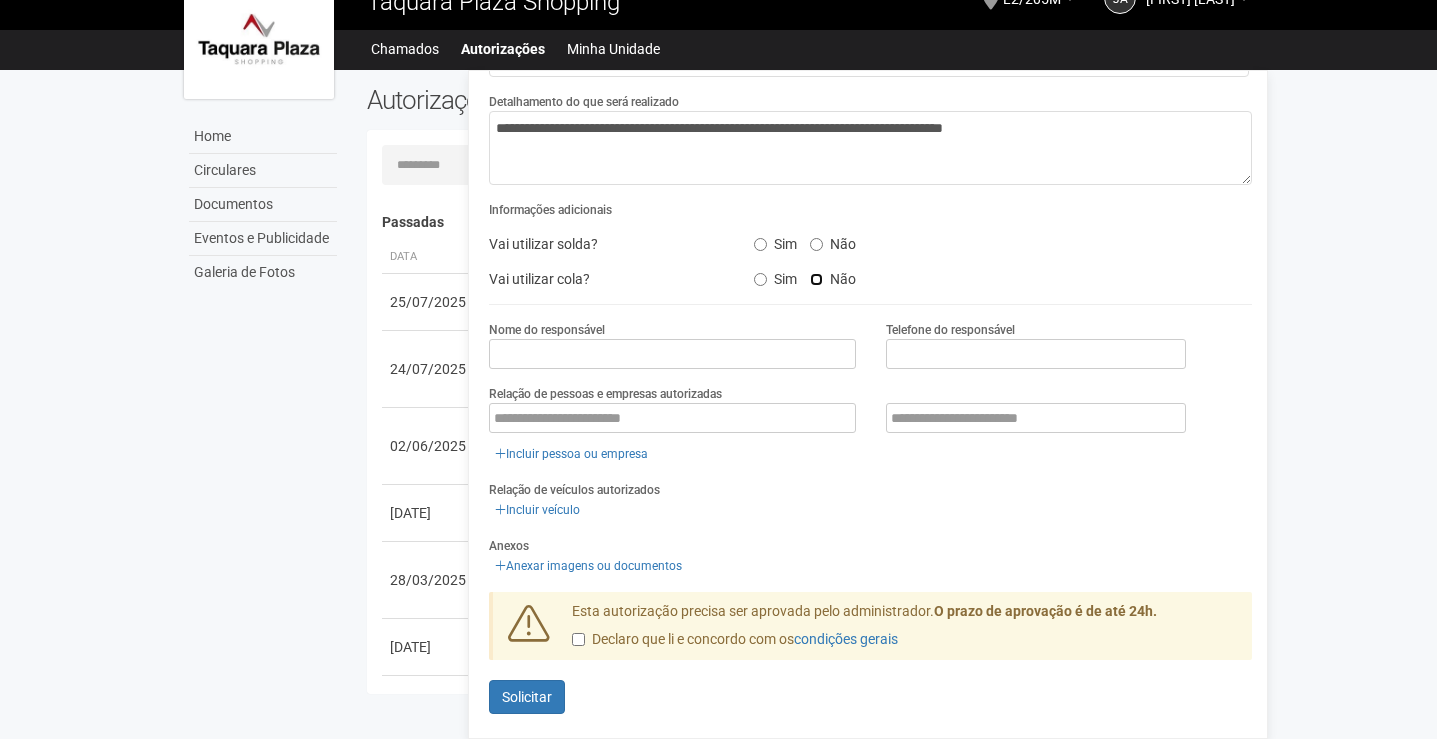 scroll, scrollTop: 163, scrollLeft: 0, axis: vertical 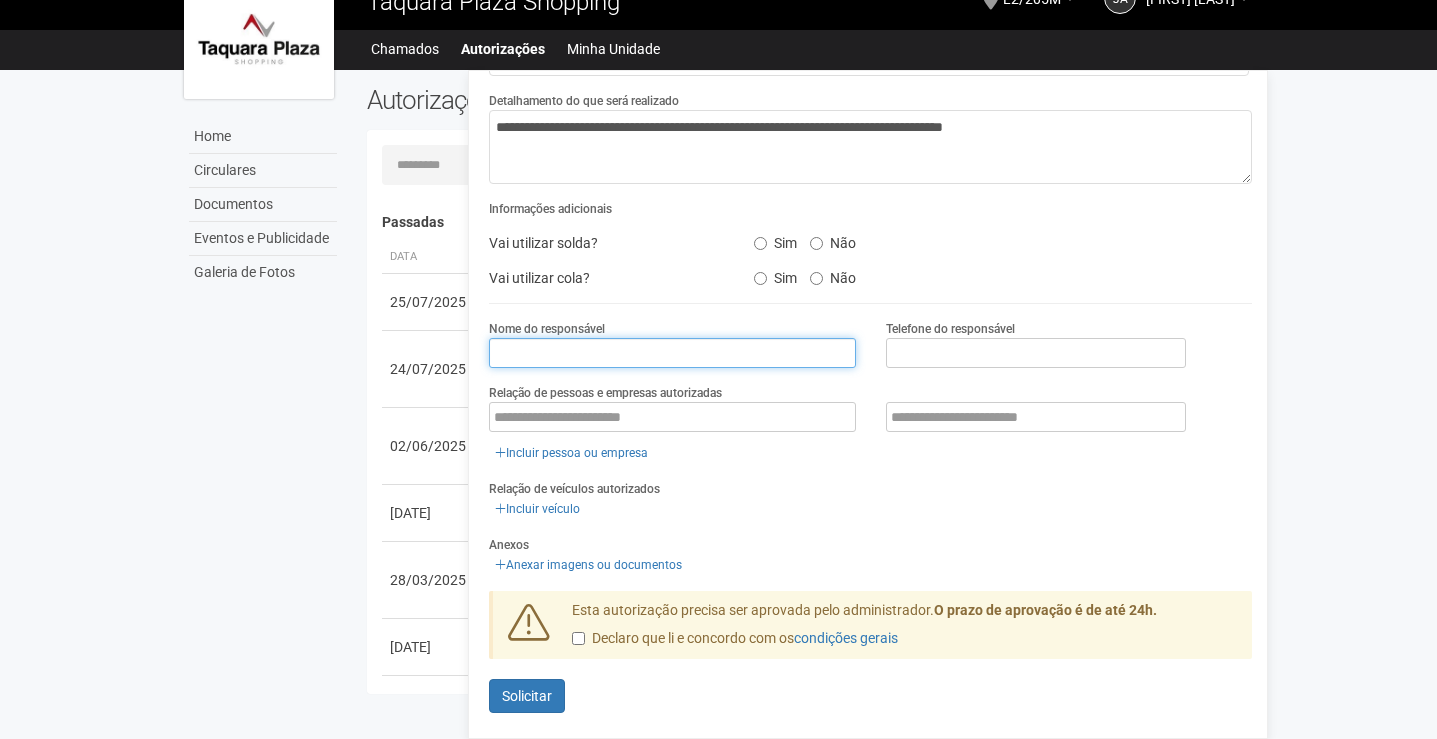 click at bounding box center (672, 353) 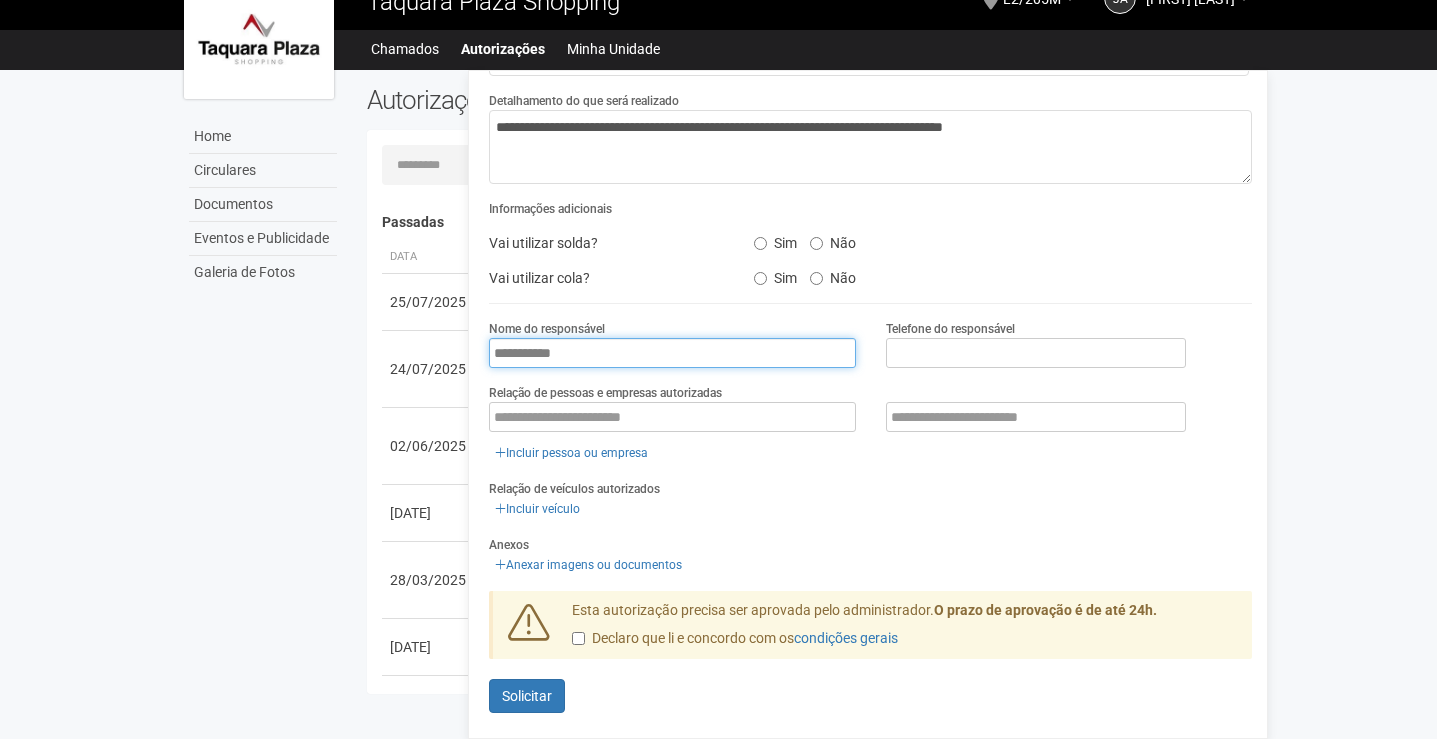 type on "**********" 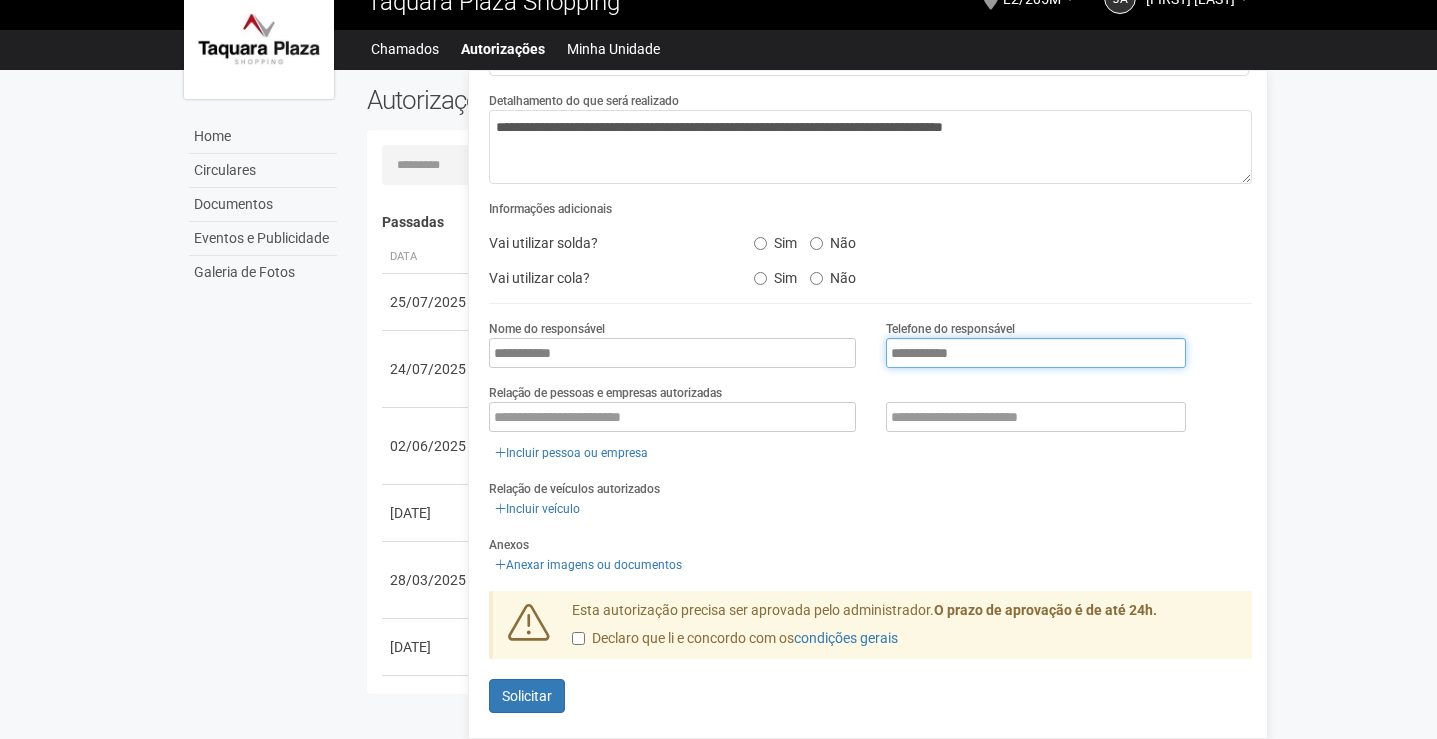 type on "**********" 